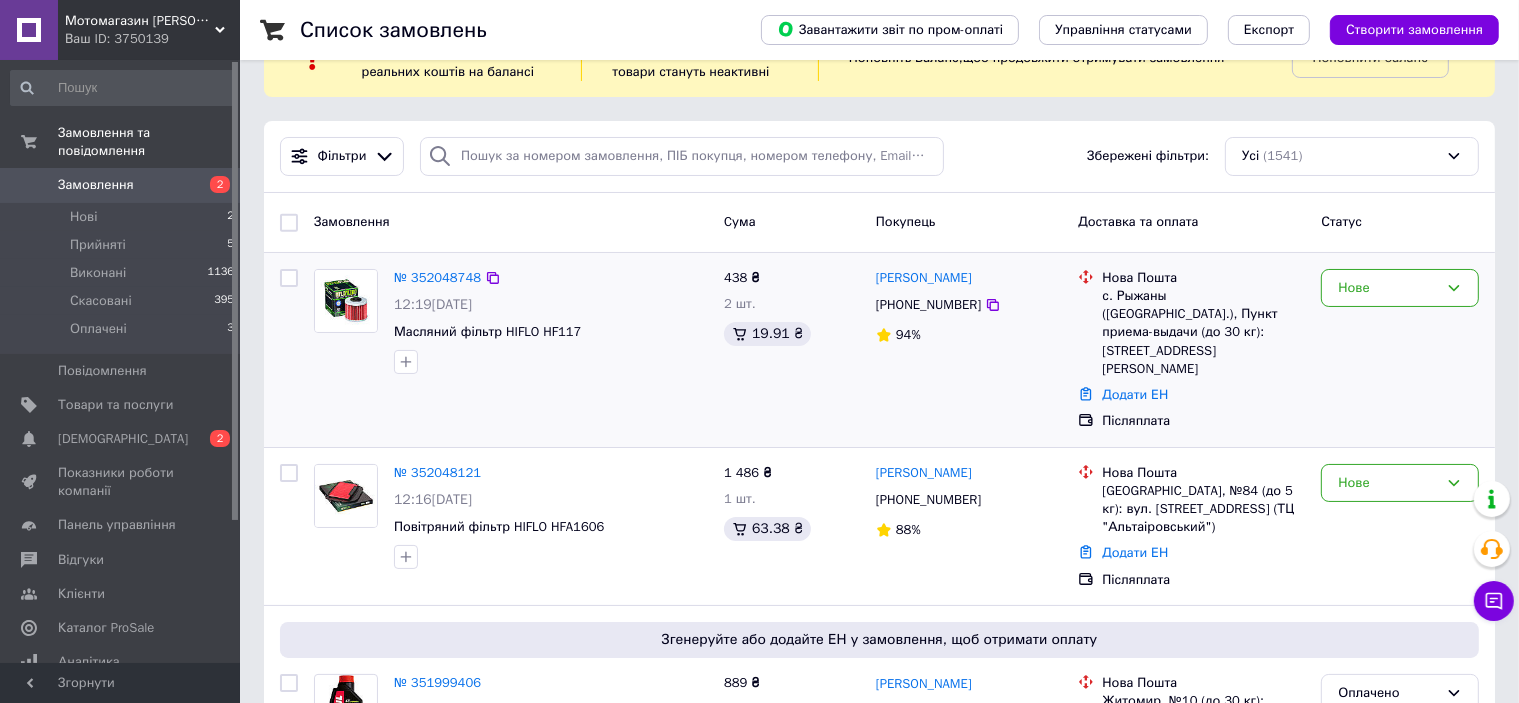 scroll, scrollTop: 100, scrollLeft: 0, axis: vertical 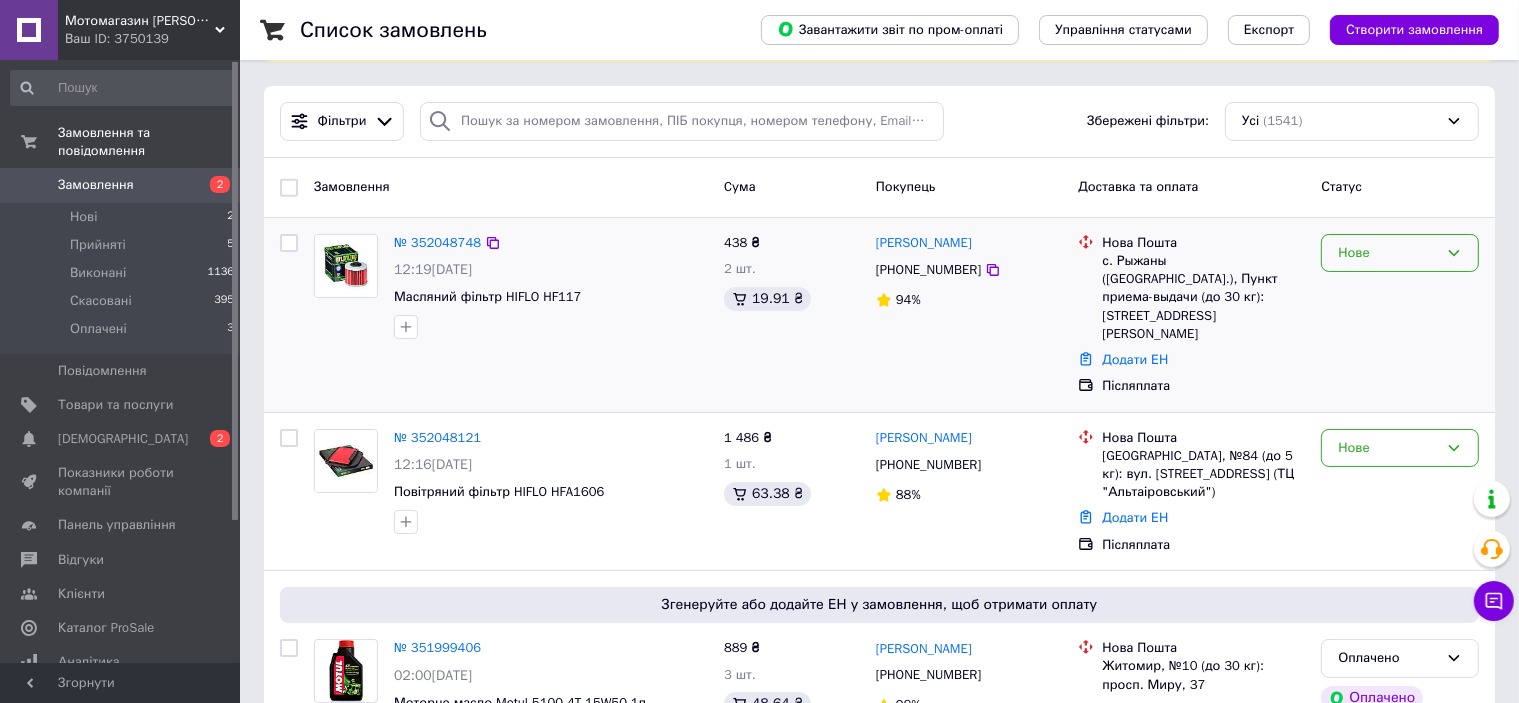 click 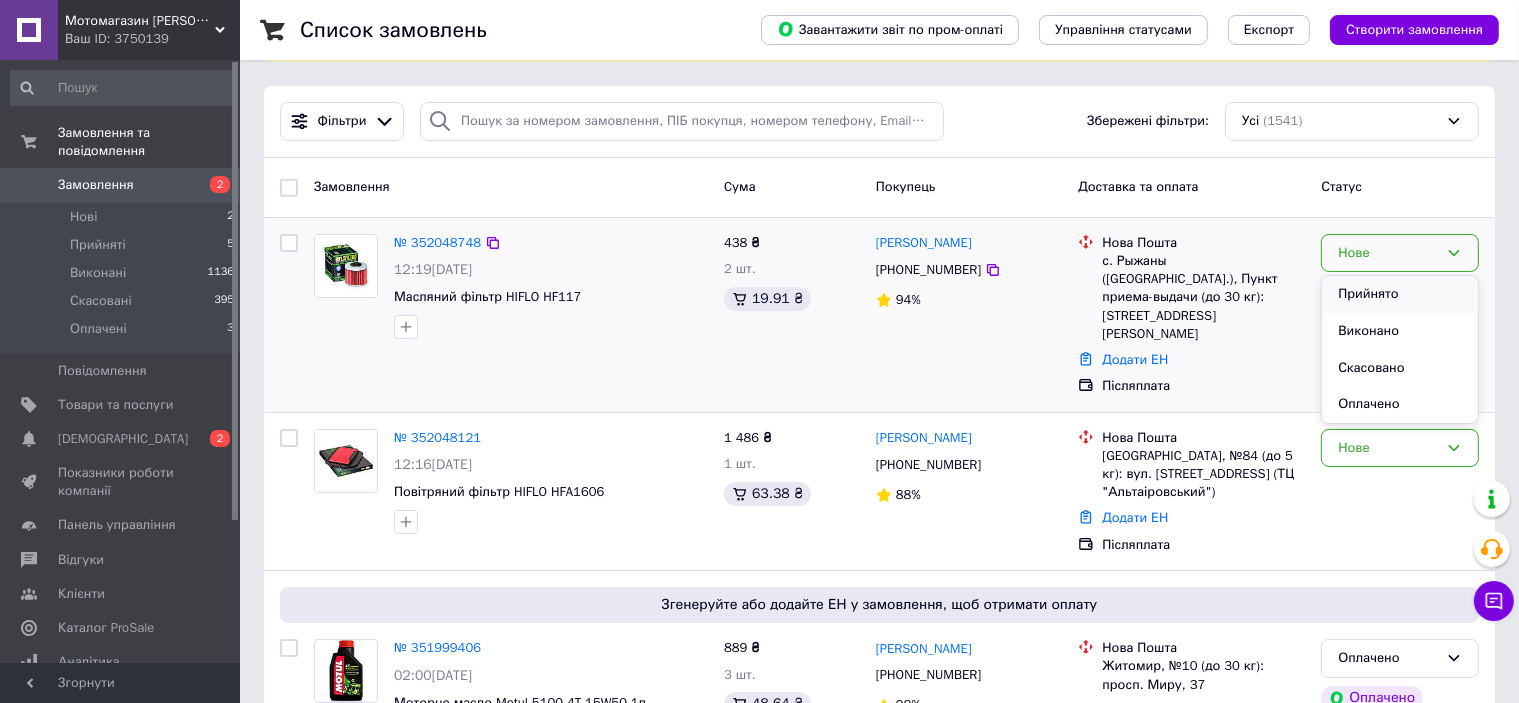 click on "Прийнято" at bounding box center [1400, 294] 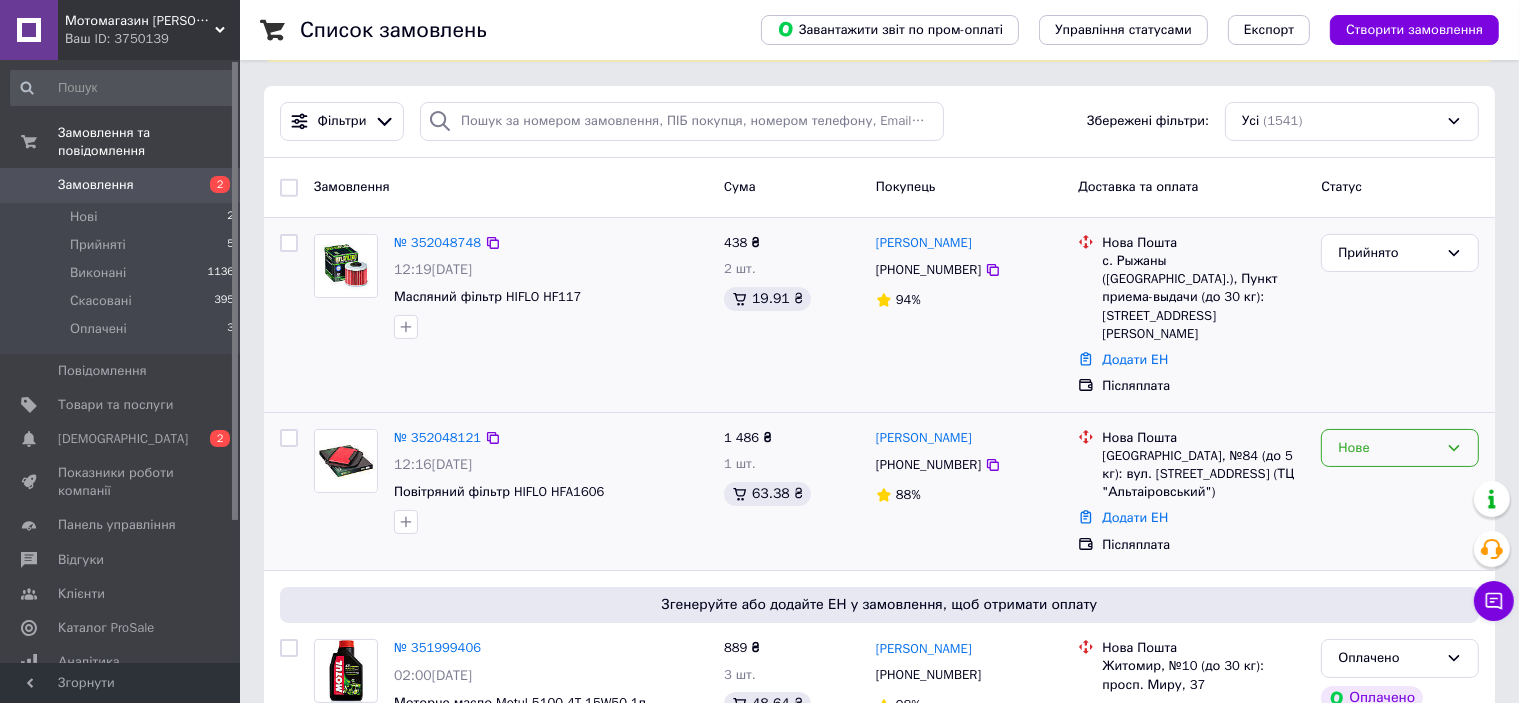 click 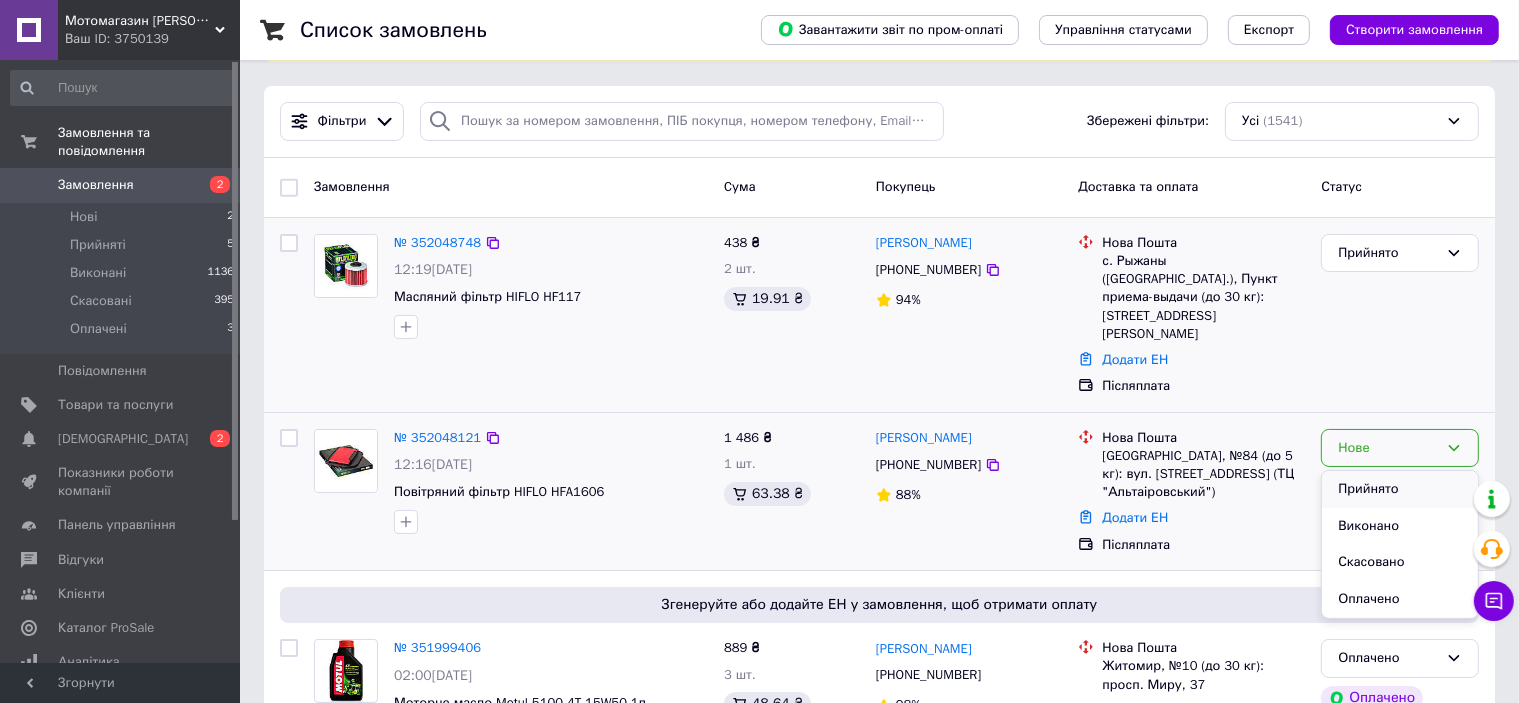 click on "Прийнято" at bounding box center (1400, 489) 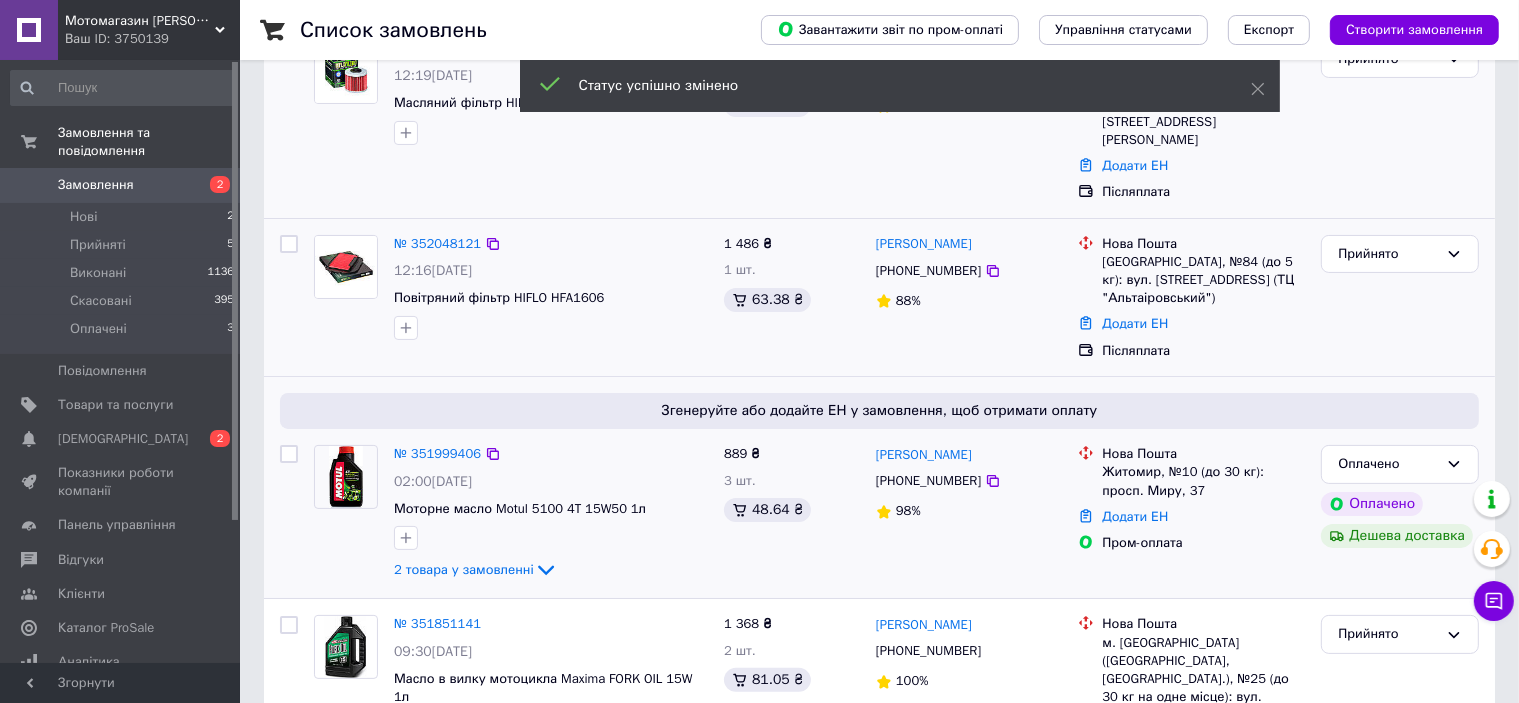 scroll, scrollTop: 300, scrollLeft: 0, axis: vertical 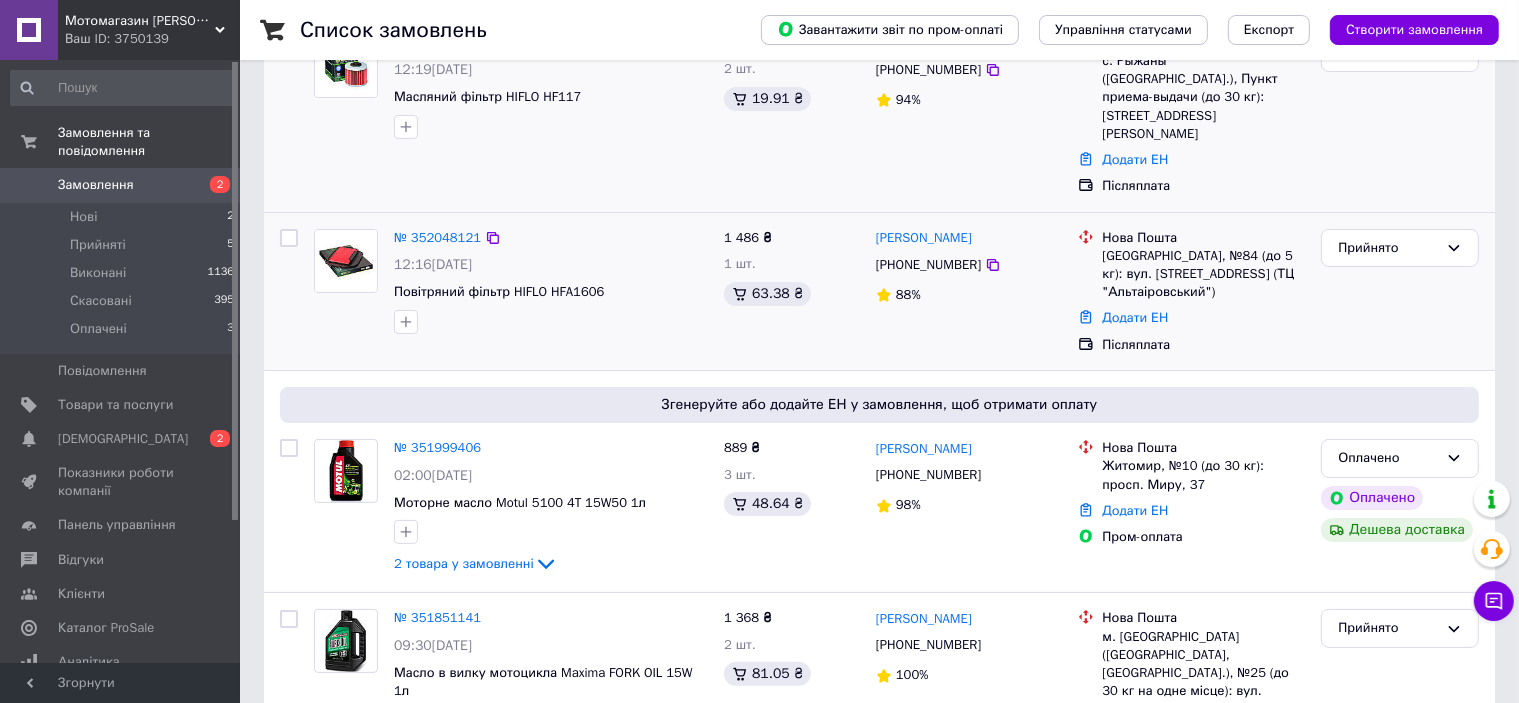 click on "Зв'яжіться з покупцем для підтвердження замовлення.
Щоб згенерувати ЕН, перейдіть на сторінку замовлення" at bounding box center (1297, 398) 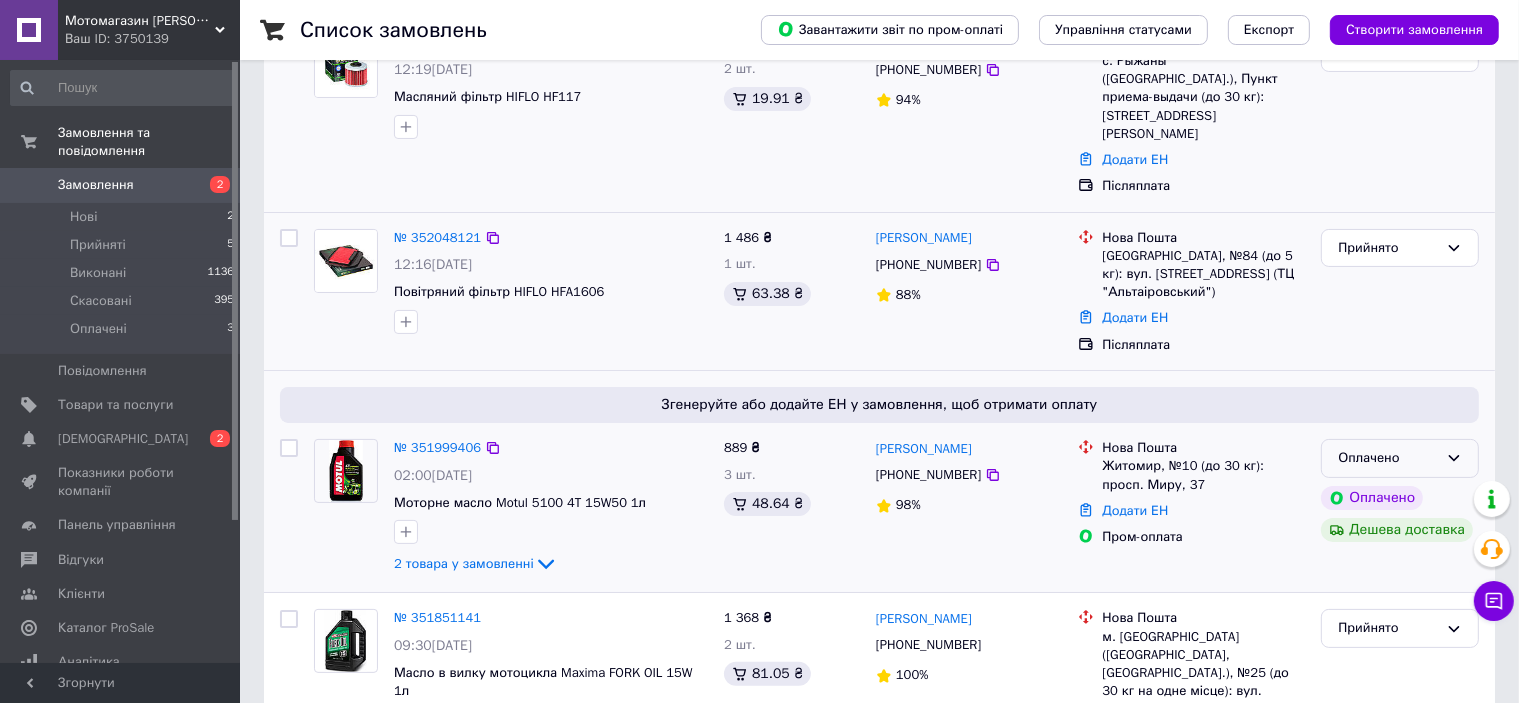 click on "Оплачено" at bounding box center [1400, 458] 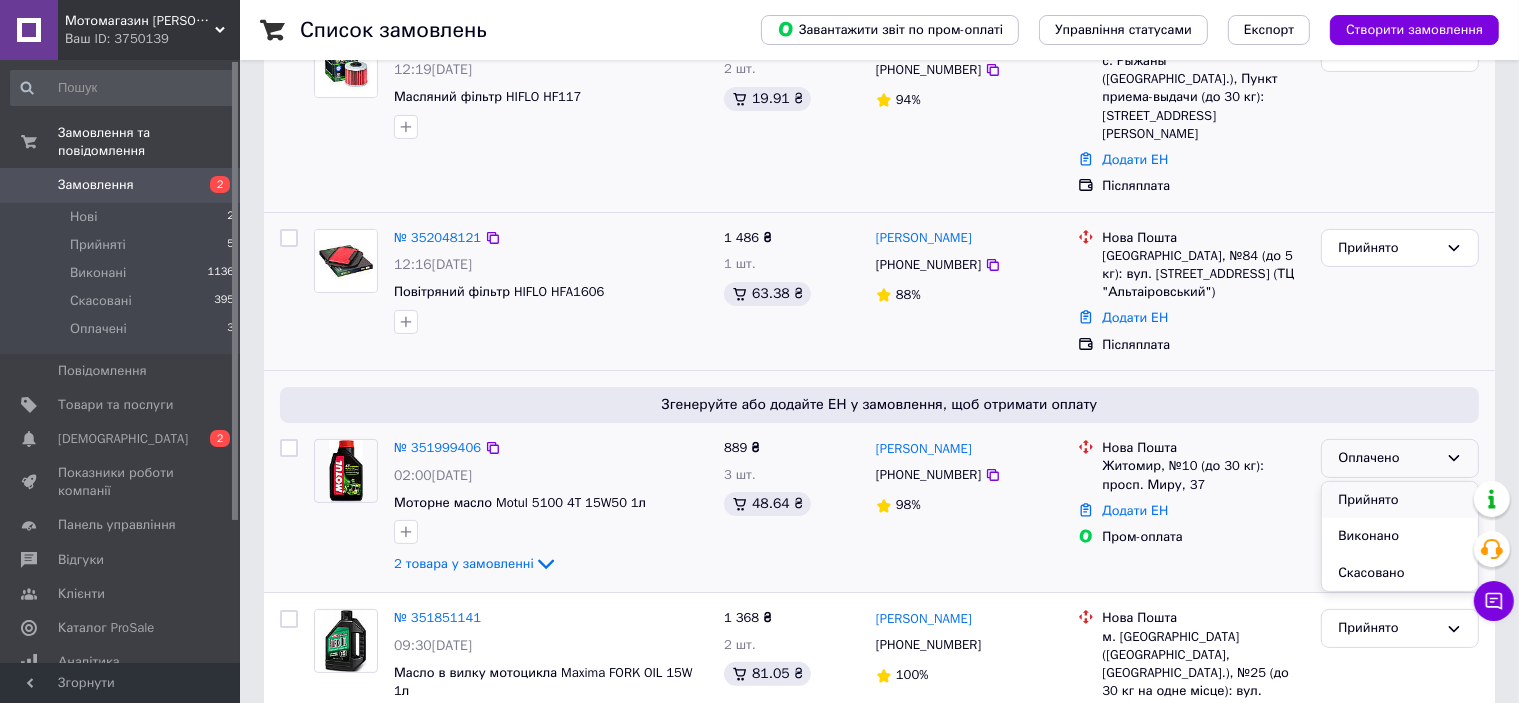 click on "Прийнято" at bounding box center [1400, 500] 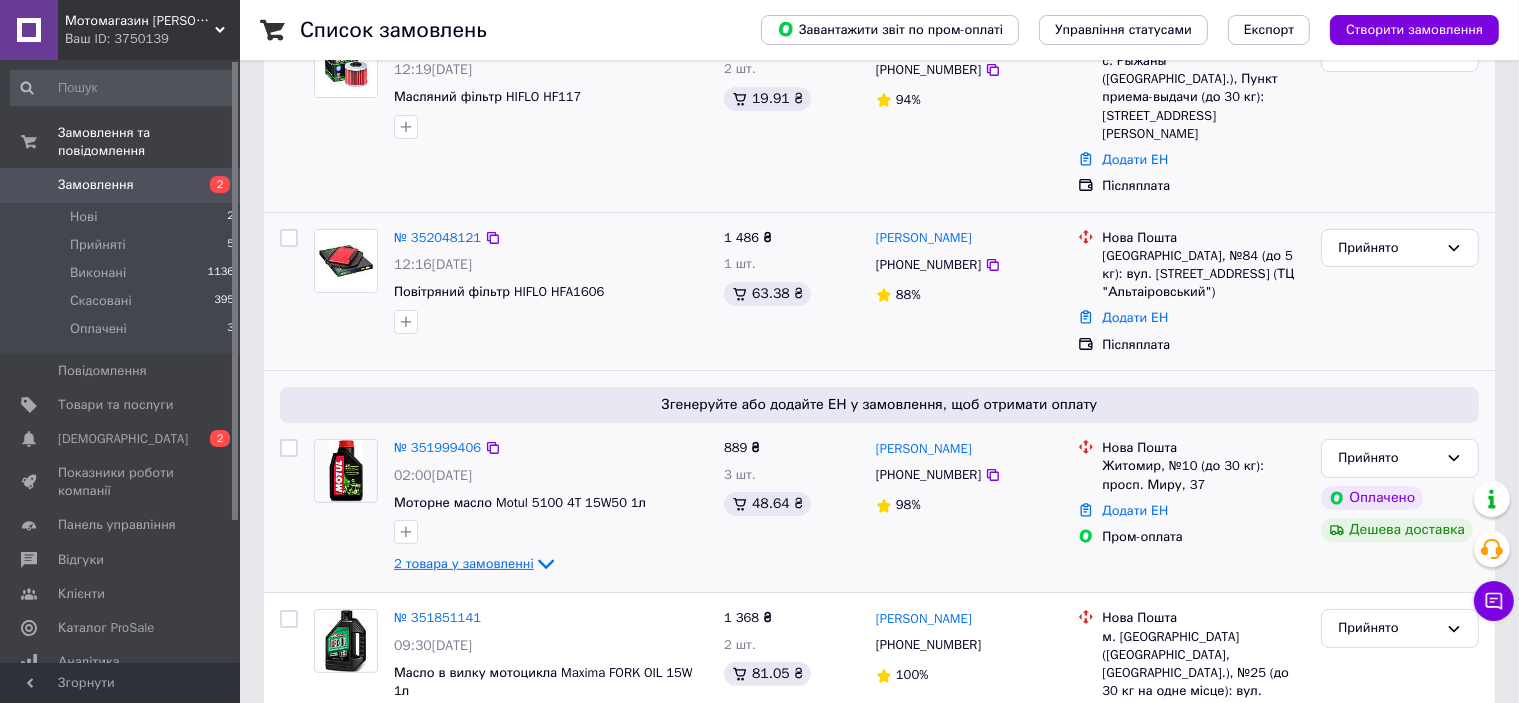 click 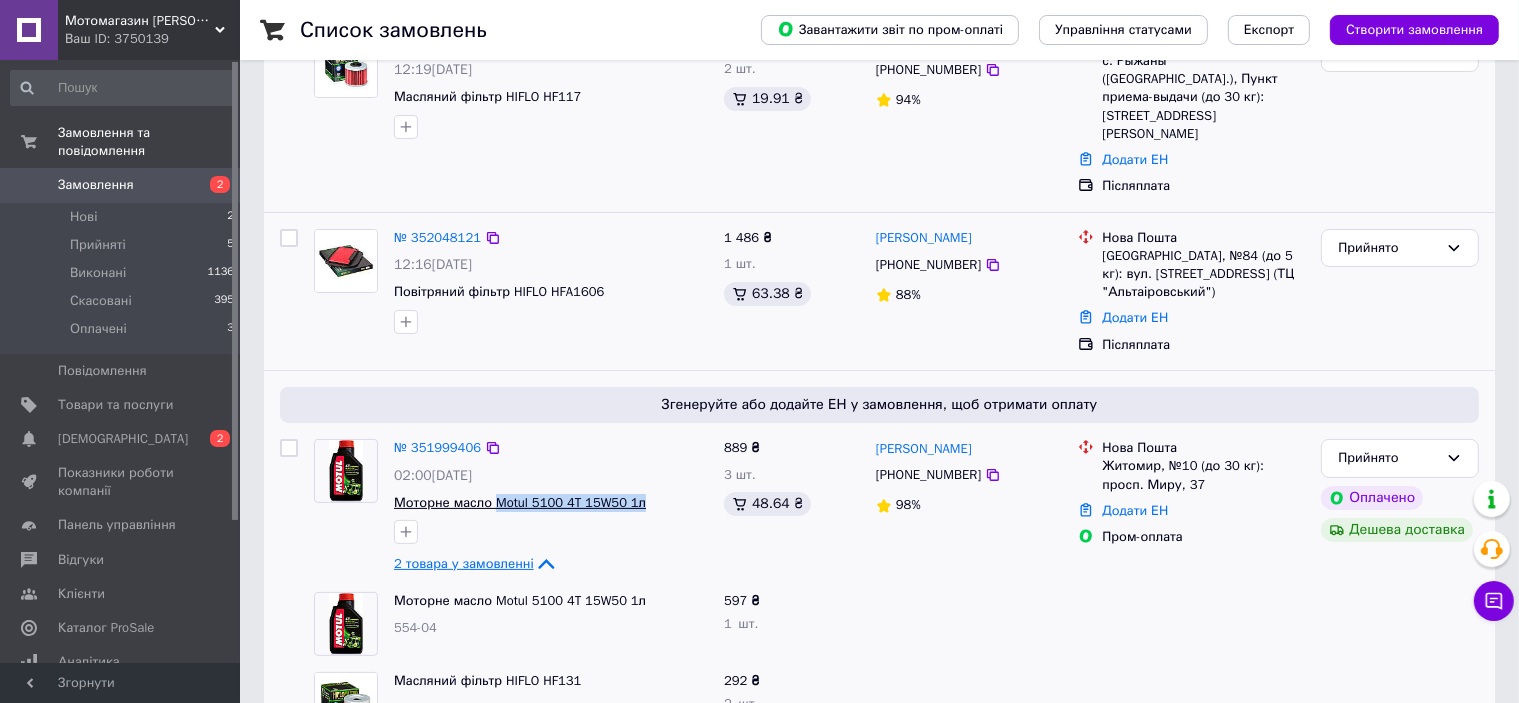 drag, startPoint x: 654, startPoint y: 486, endPoint x: 494, endPoint y: 483, distance: 160.02812 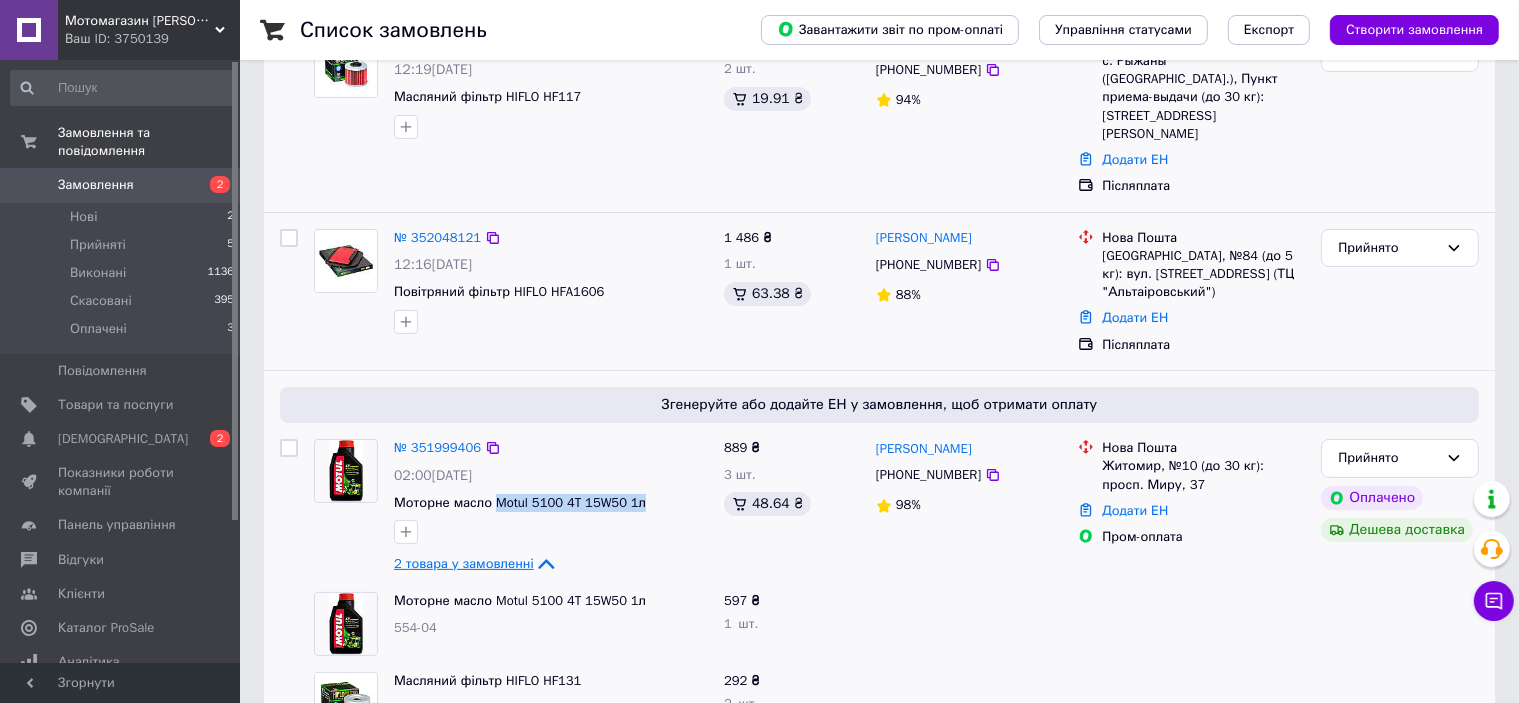 copy on "[STREET_ADDRESS]" 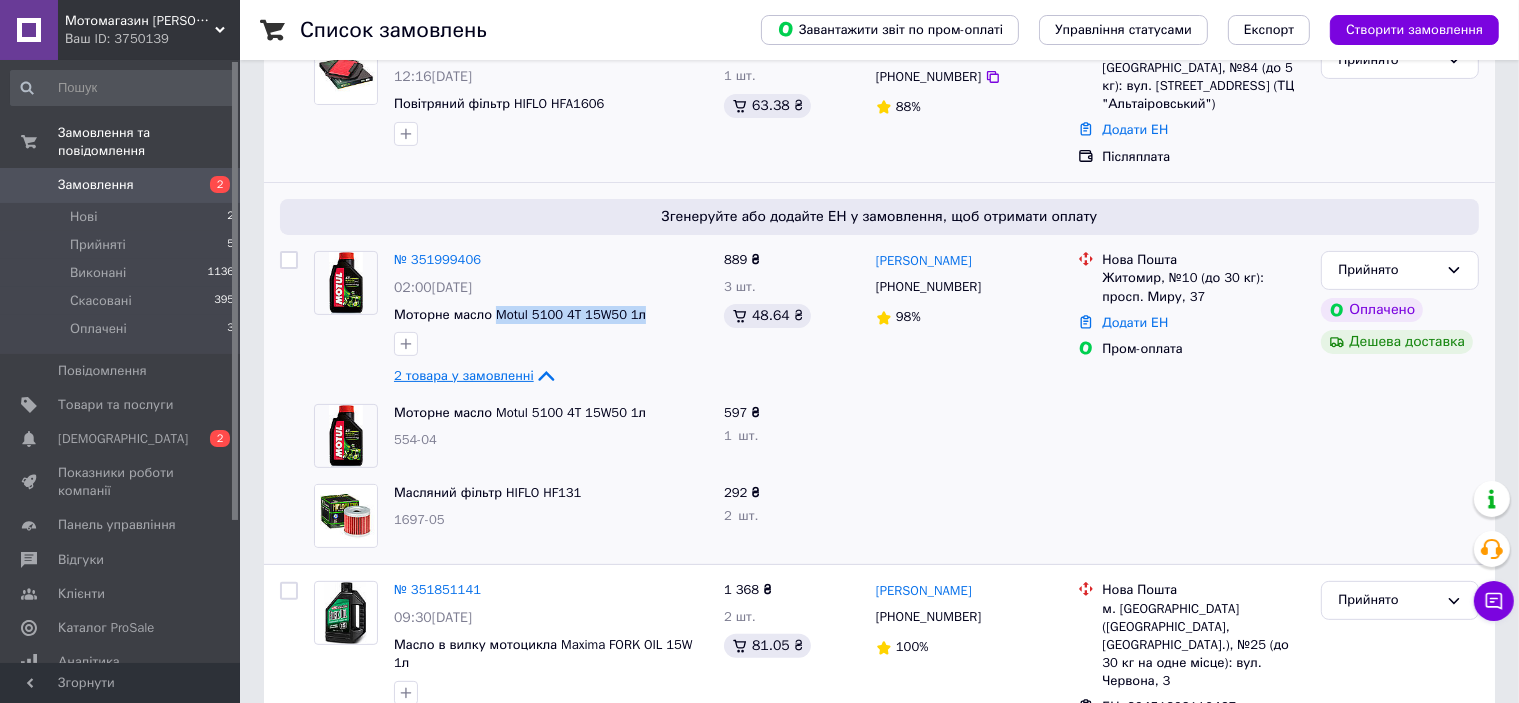 scroll, scrollTop: 500, scrollLeft: 0, axis: vertical 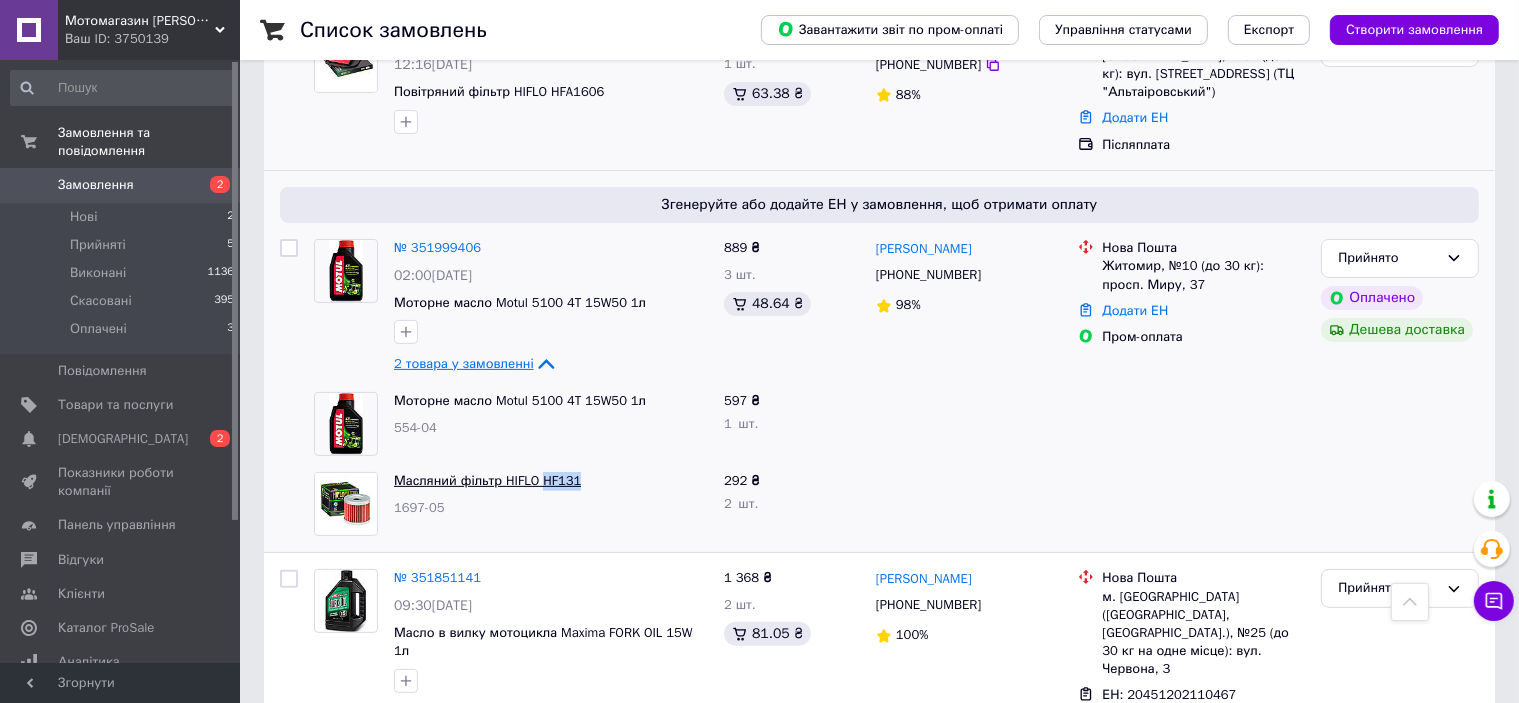 drag, startPoint x: 570, startPoint y: 465, endPoint x: 539, endPoint y: 467, distance: 31.06445 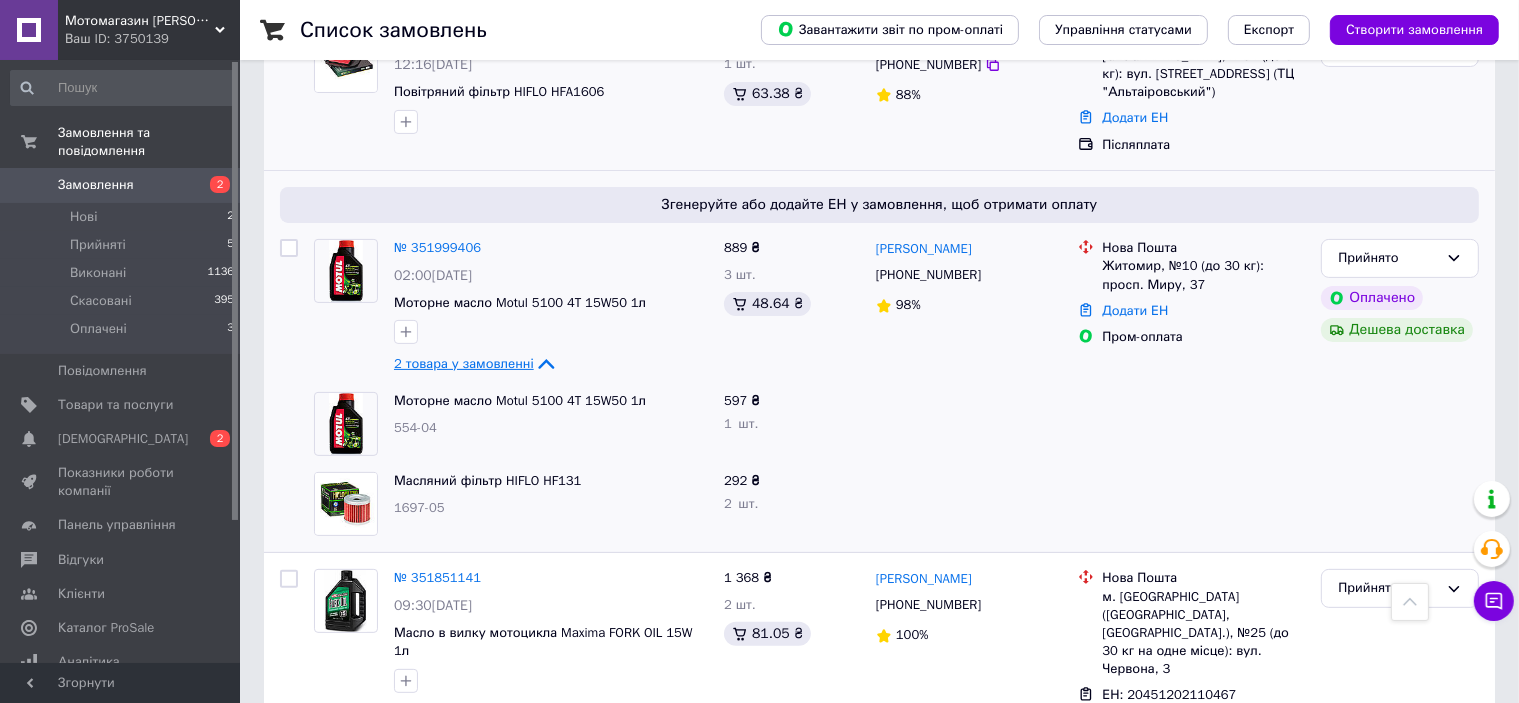 click 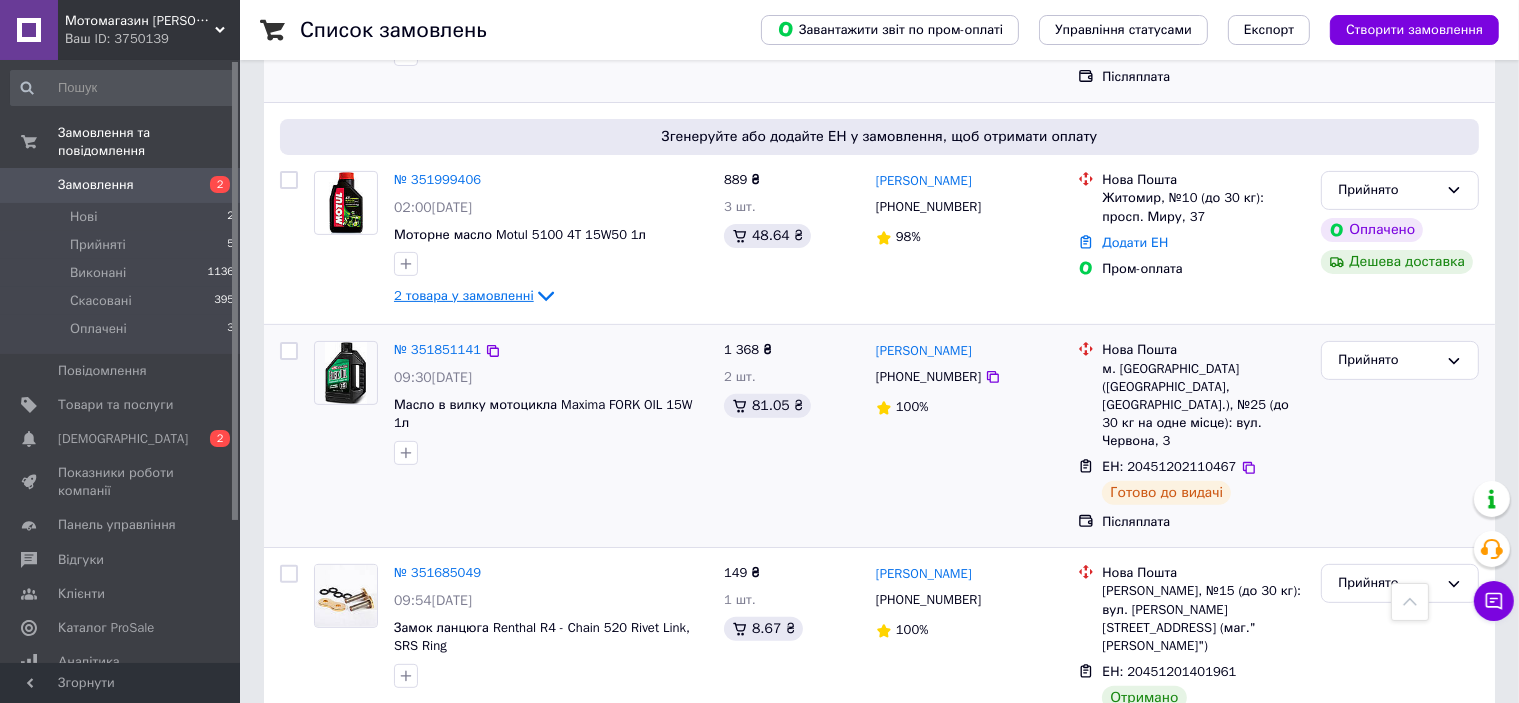 scroll, scrollTop: 600, scrollLeft: 0, axis: vertical 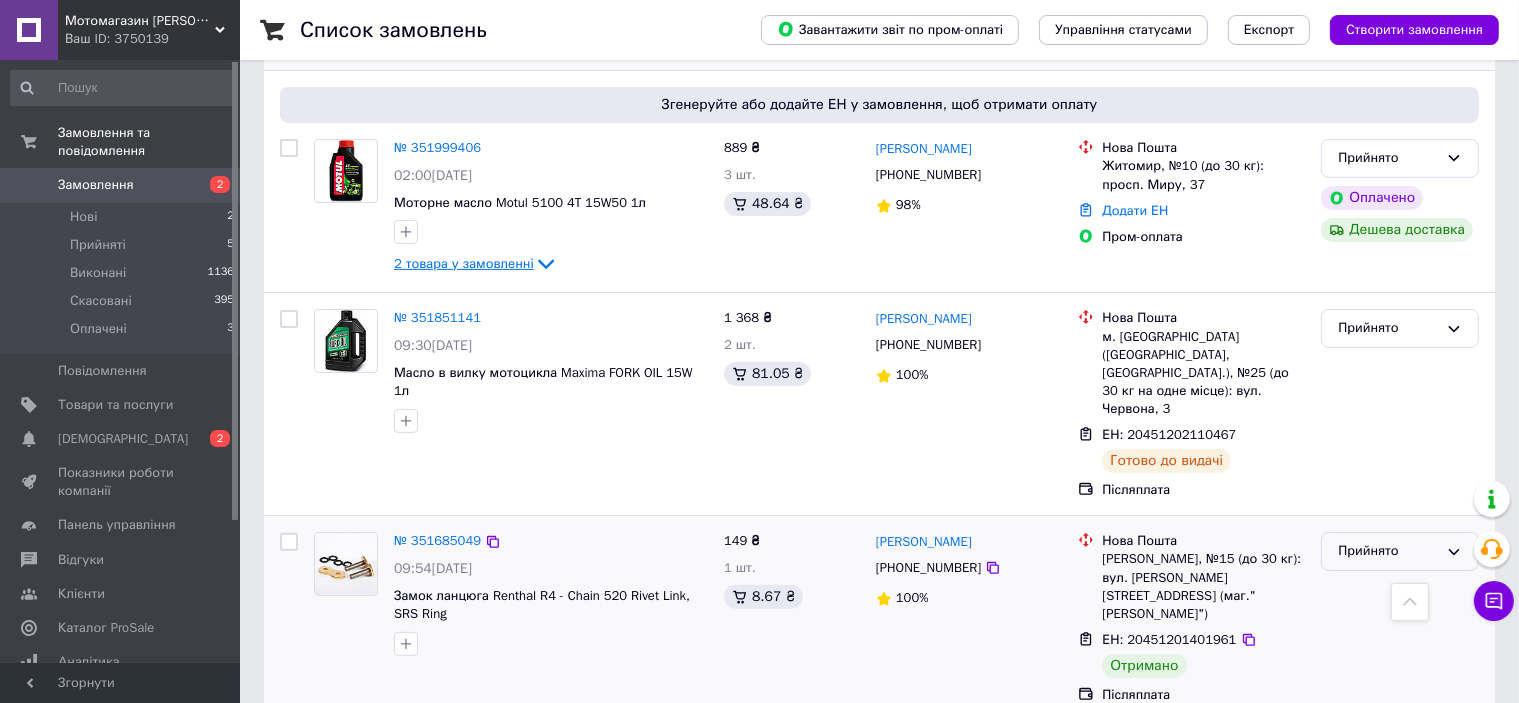 click on "Прийнято" at bounding box center [1388, 551] 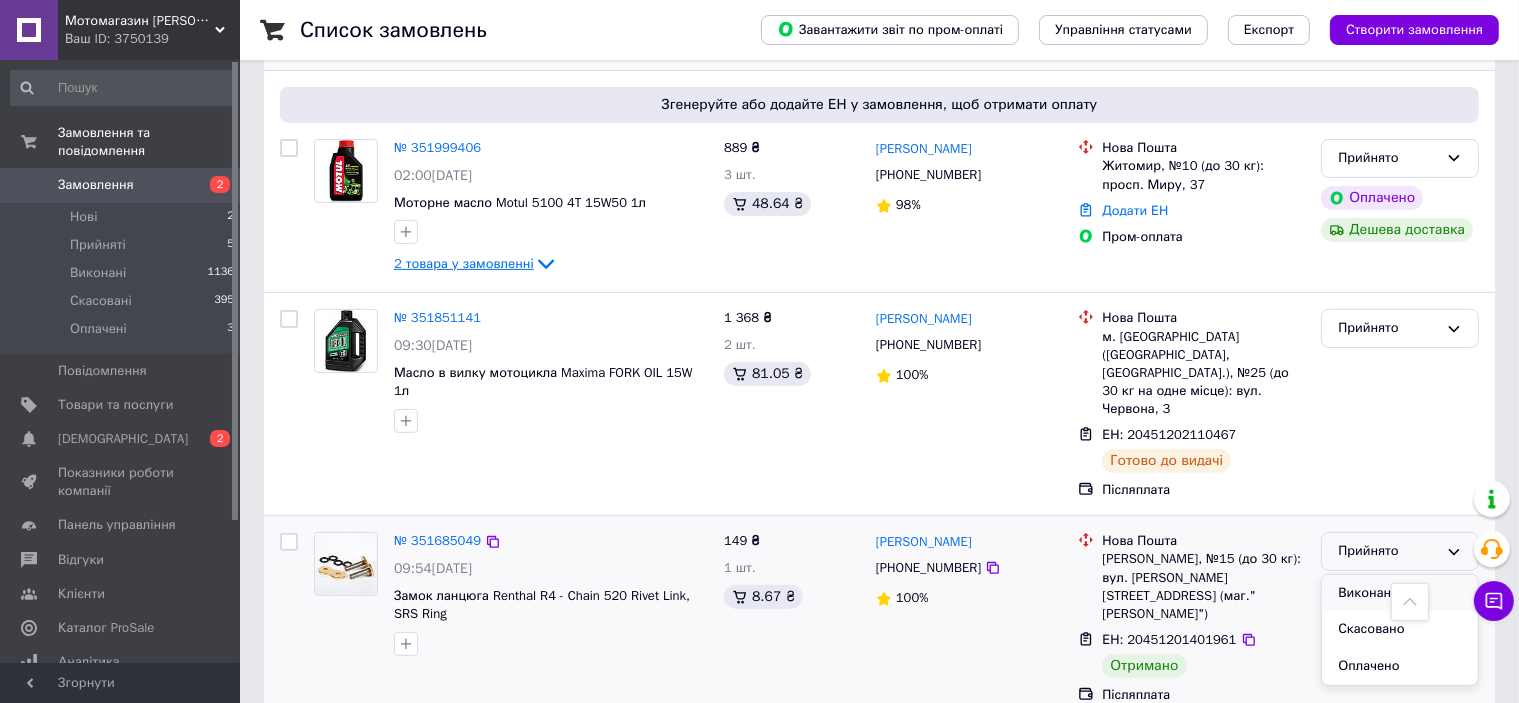 click on "Виконано" at bounding box center (1400, 593) 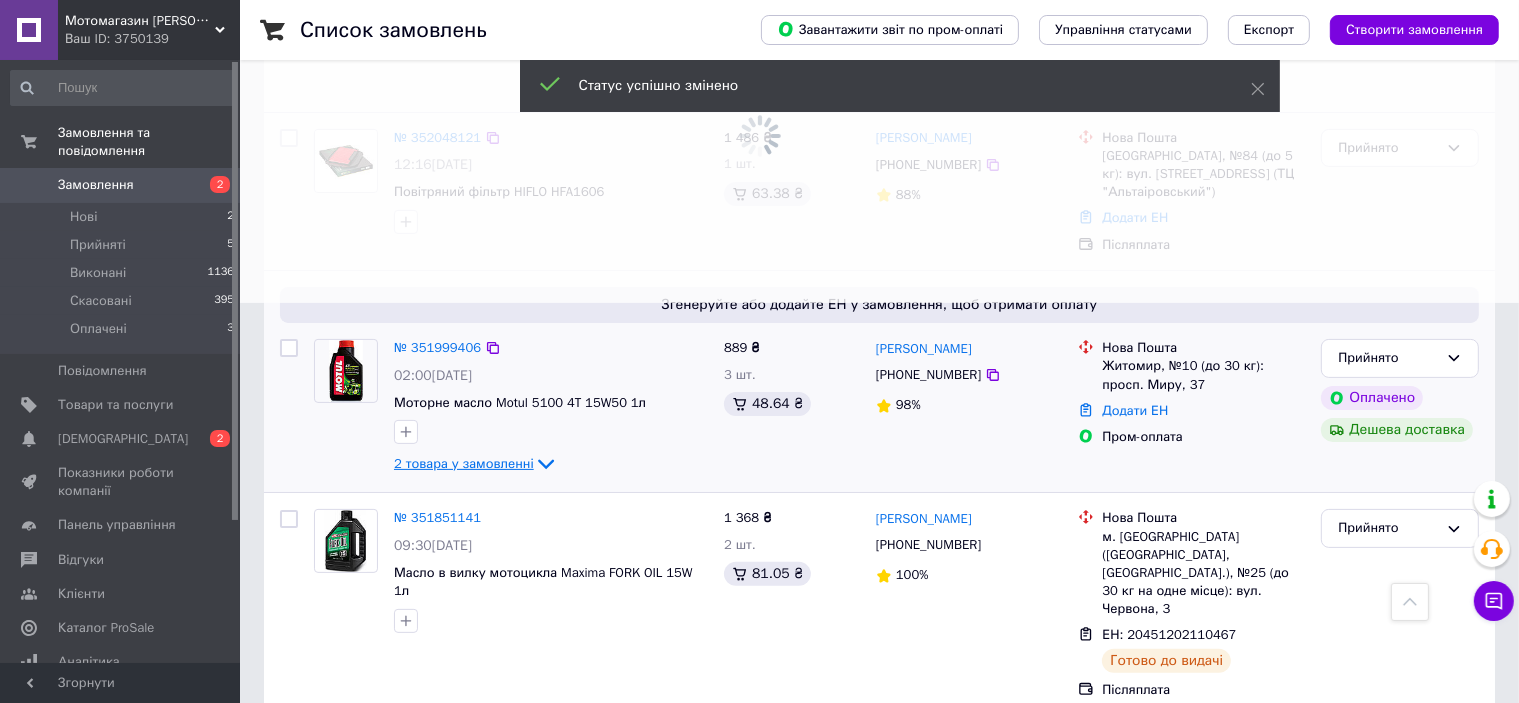 scroll, scrollTop: 300, scrollLeft: 0, axis: vertical 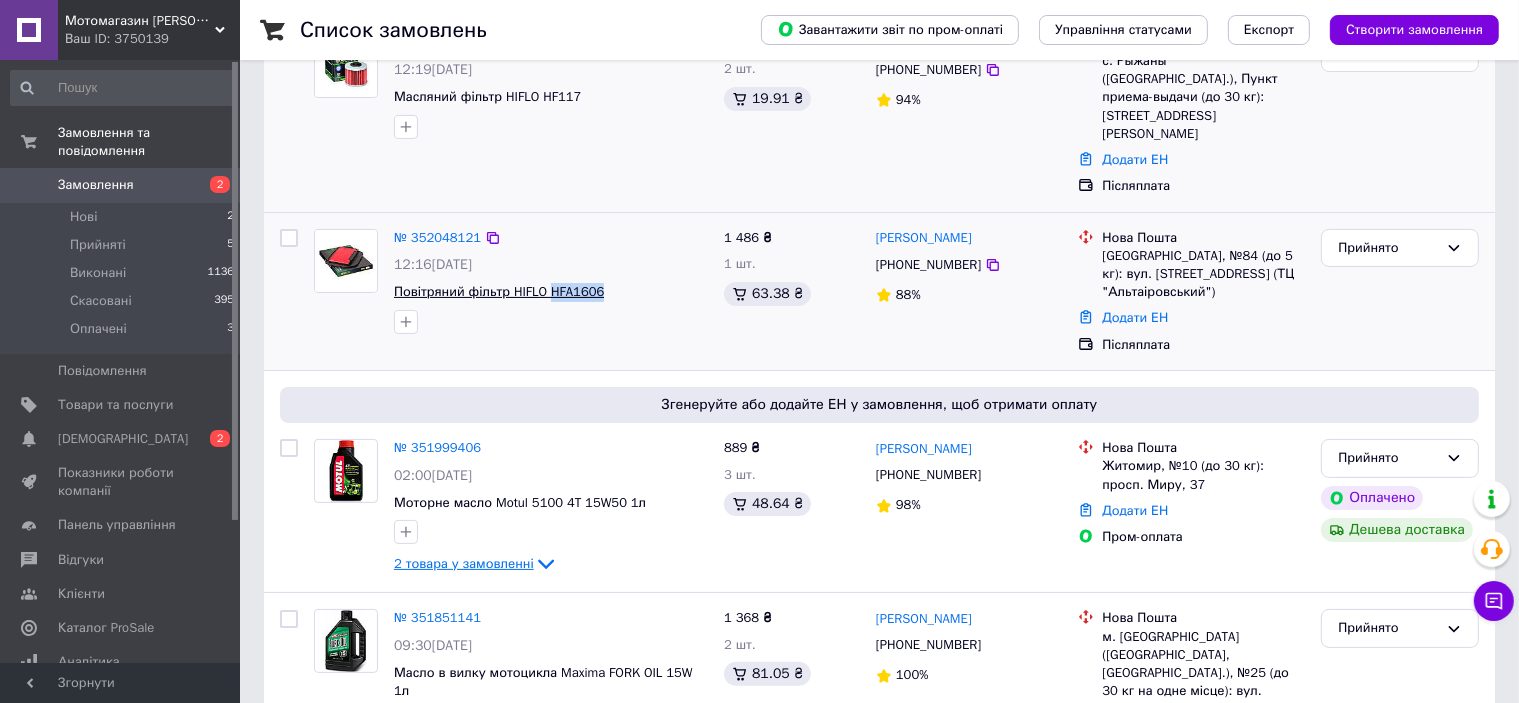 drag, startPoint x: 616, startPoint y: 271, endPoint x: 550, endPoint y: 276, distance: 66.189125 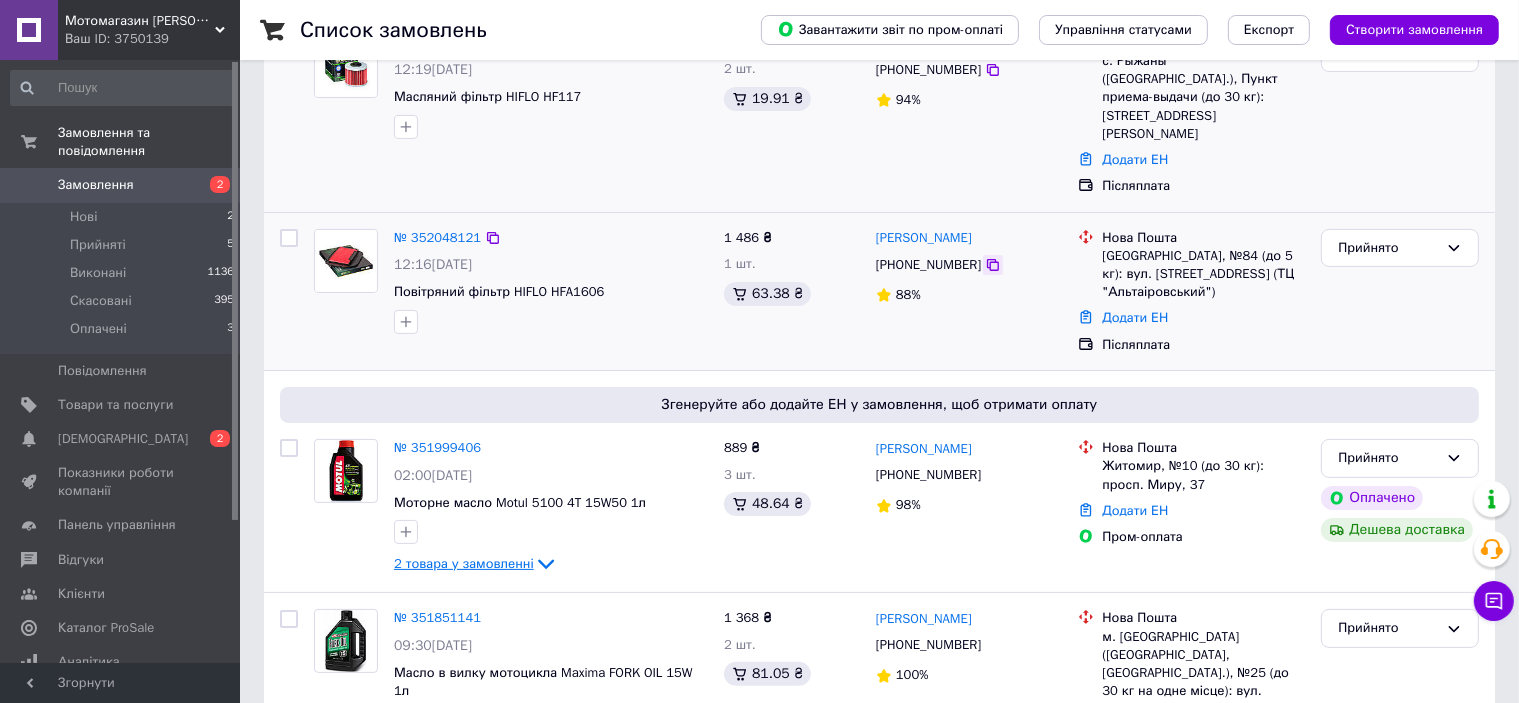 click 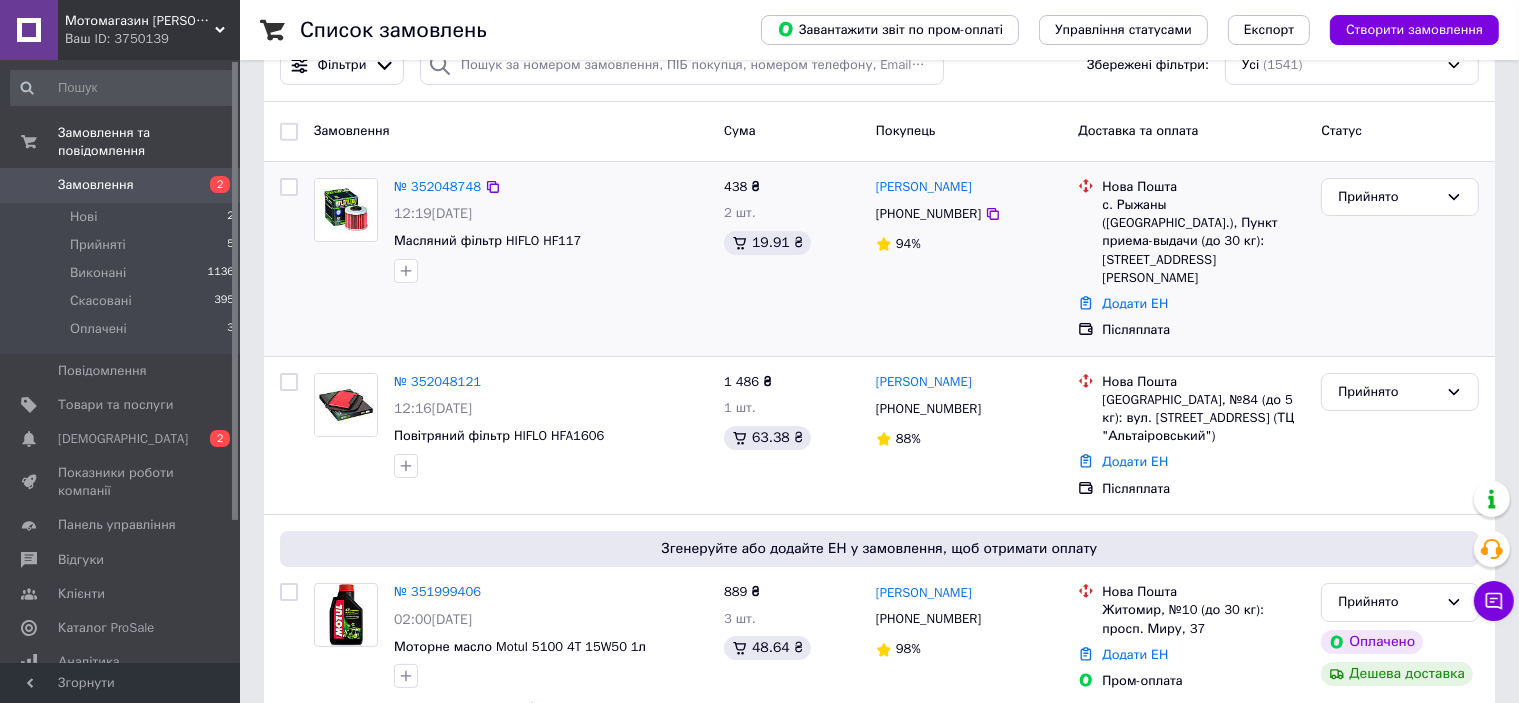 scroll, scrollTop: 0, scrollLeft: 0, axis: both 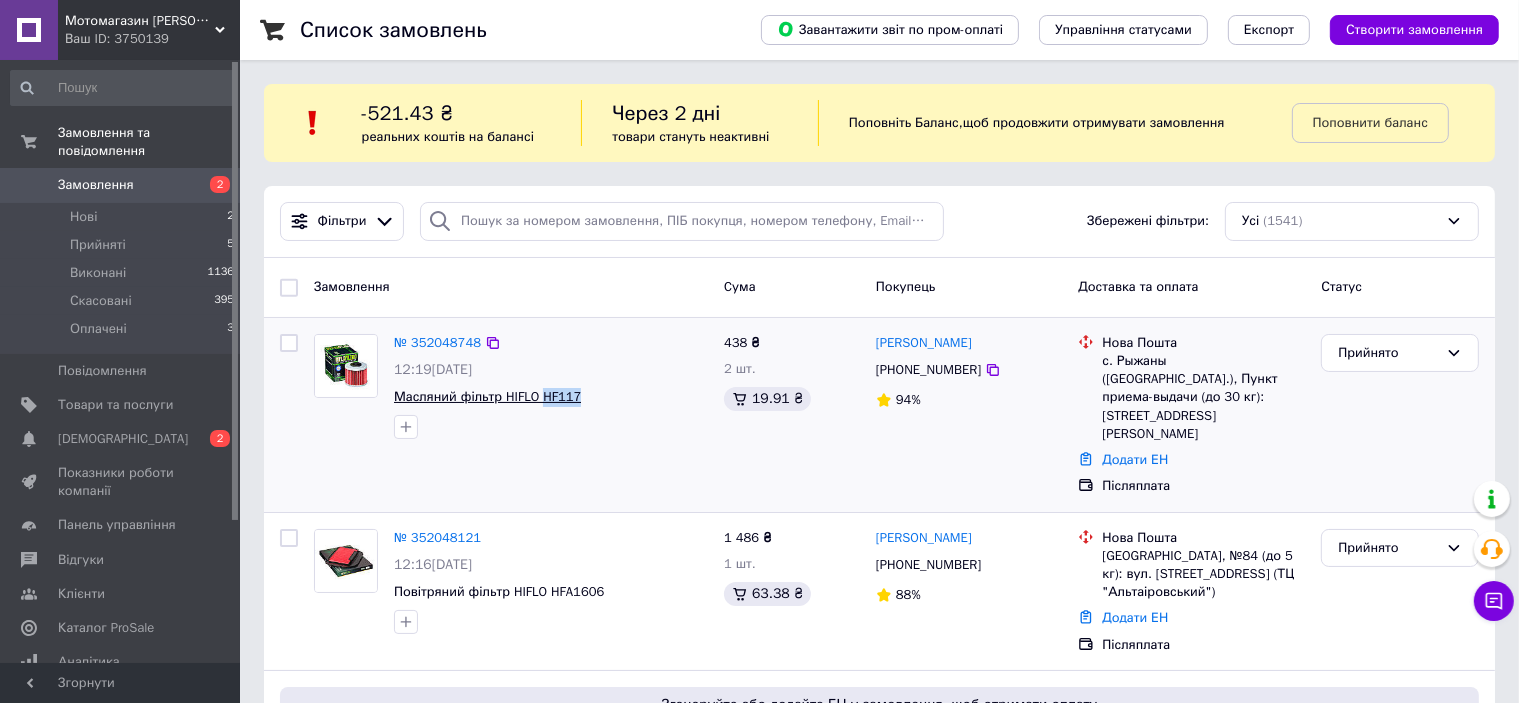 drag, startPoint x: 602, startPoint y: 397, endPoint x: 541, endPoint y: 403, distance: 61.294373 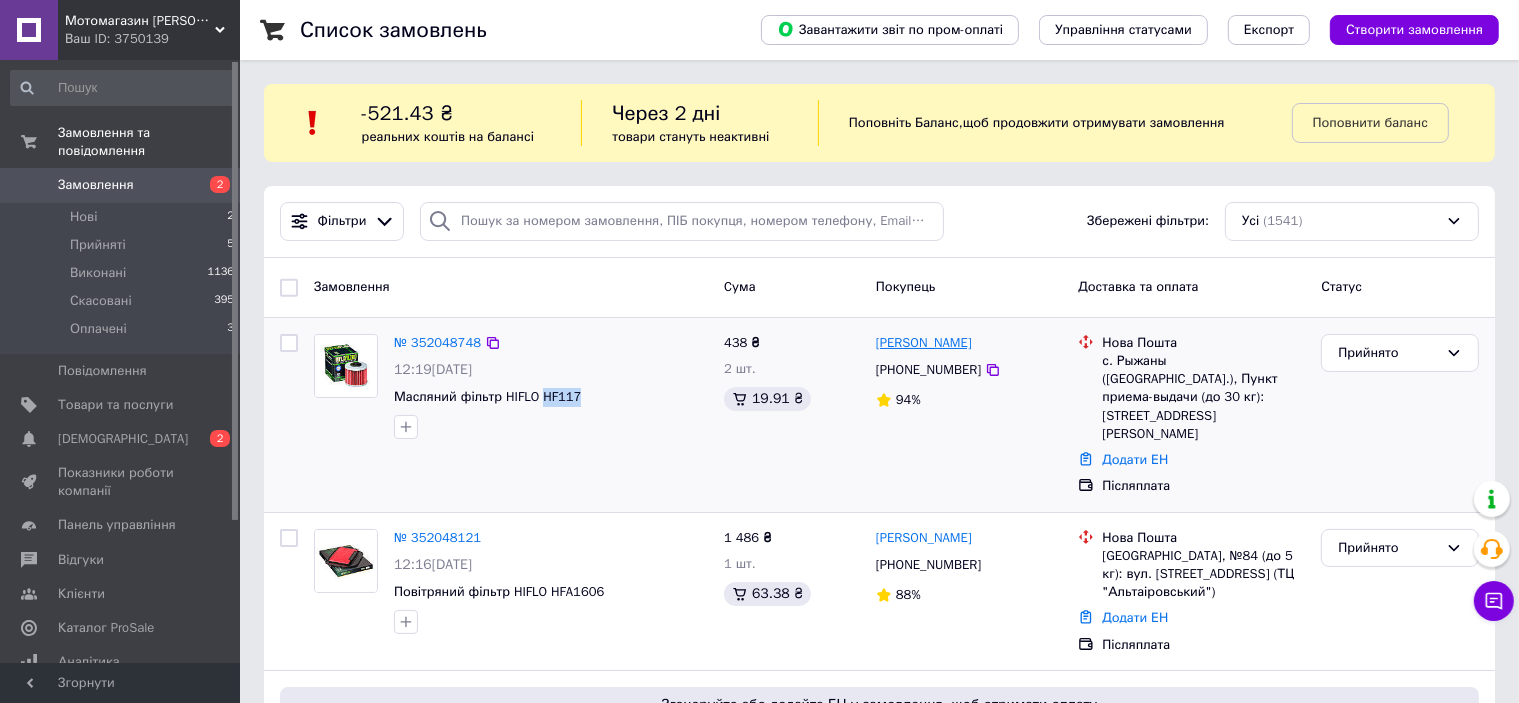 click on "[PERSON_NAME]" at bounding box center (924, 343) 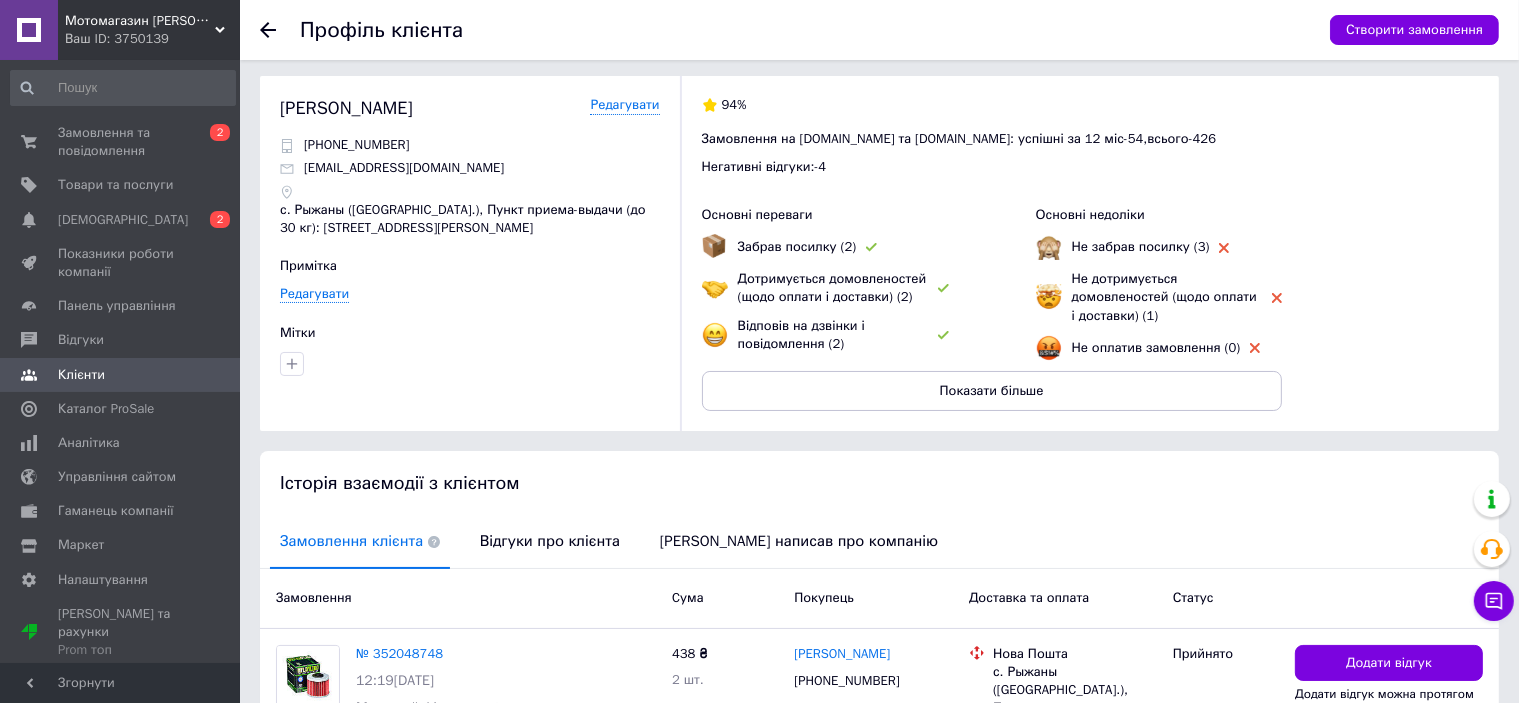 scroll, scrollTop: 0, scrollLeft: 0, axis: both 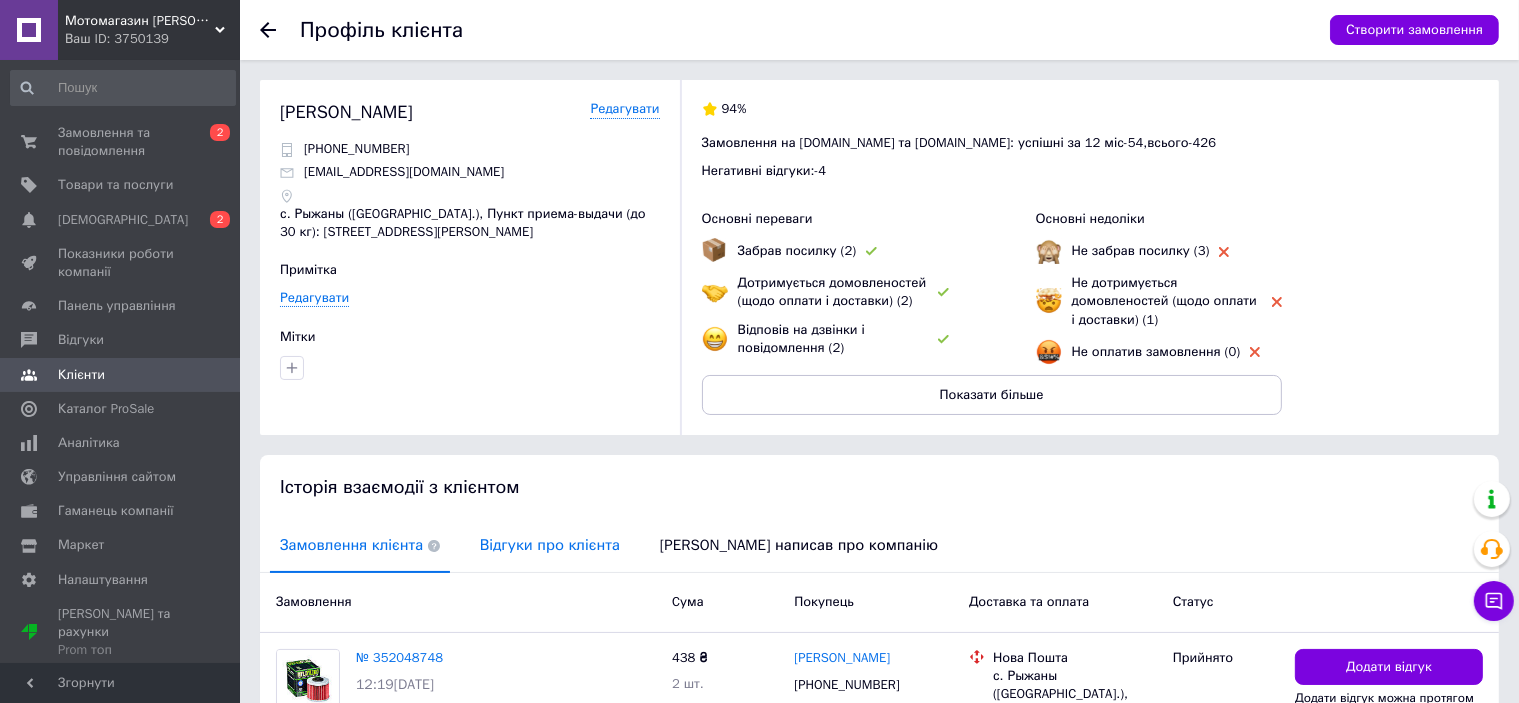 click on "Відгуки про клієнта" at bounding box center [550, 545] 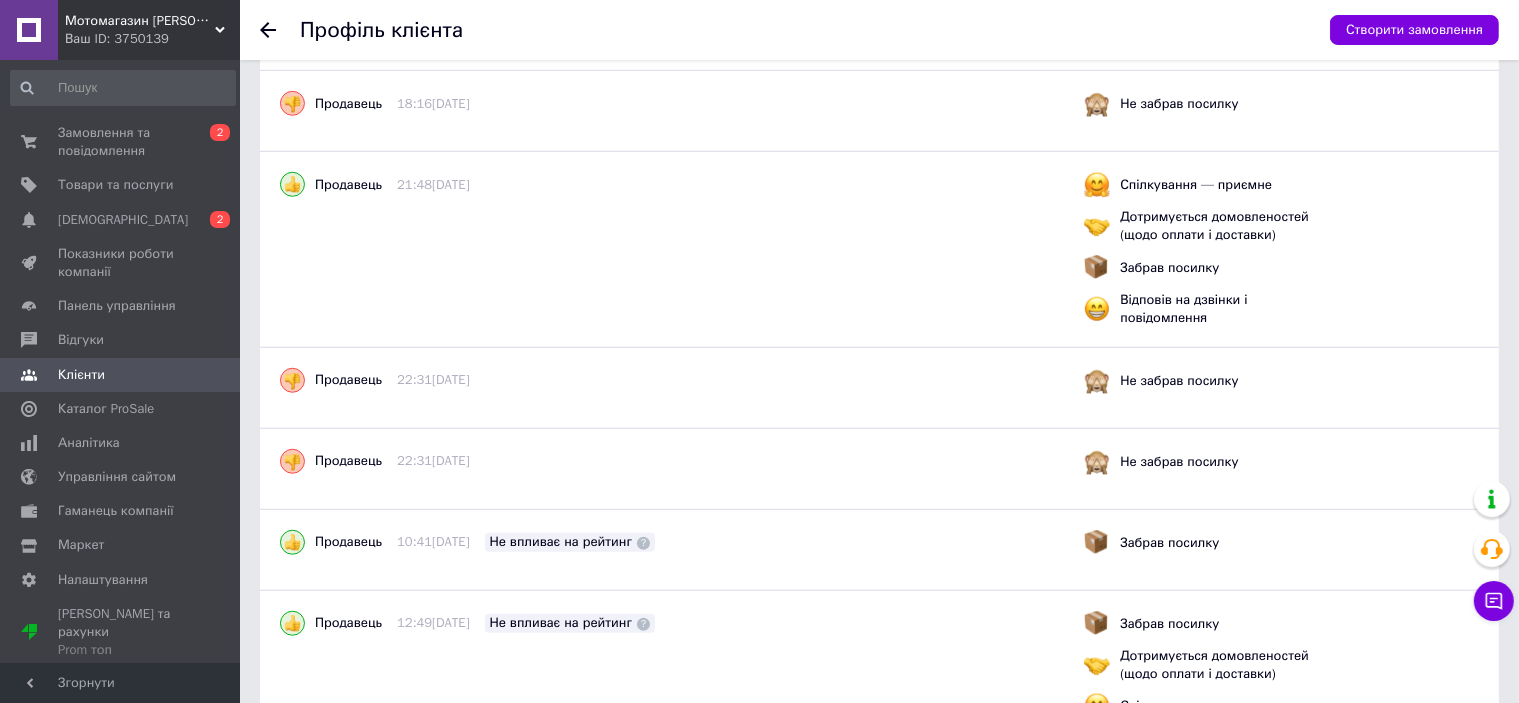 scroll, scrollTop: 1244, scrollLeft: 0, axis: vertical 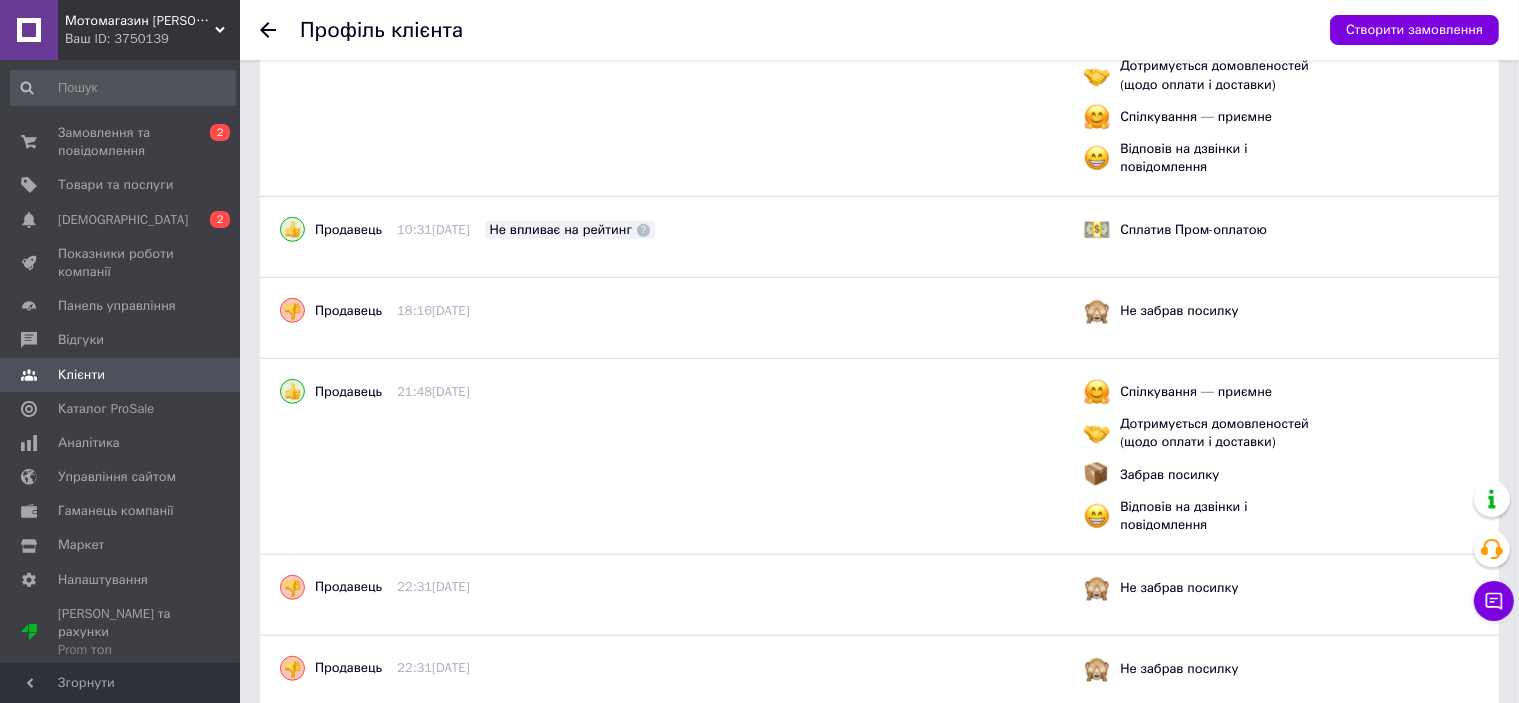 click at bounding box center [280, 30] 